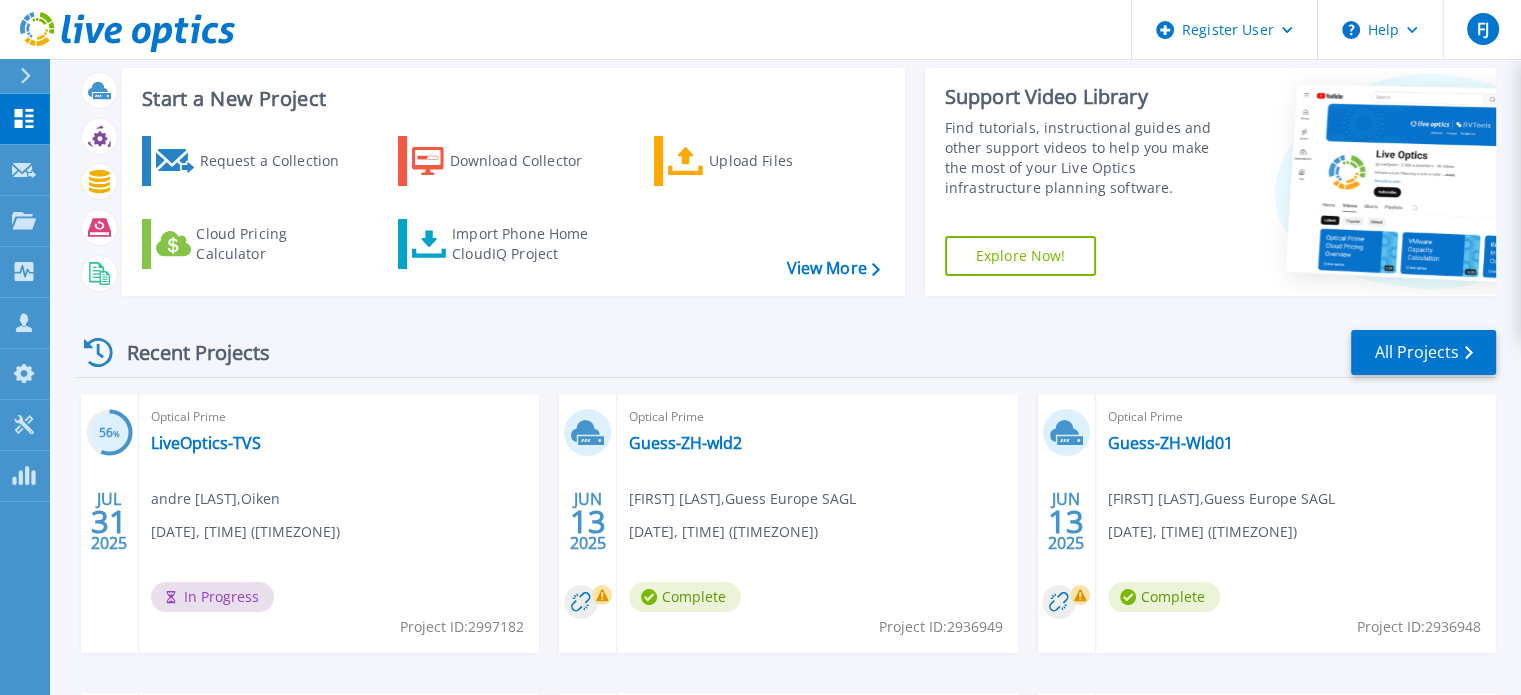 scroll, scrollTop: 40, scrollLeft: 0, axis: vertical 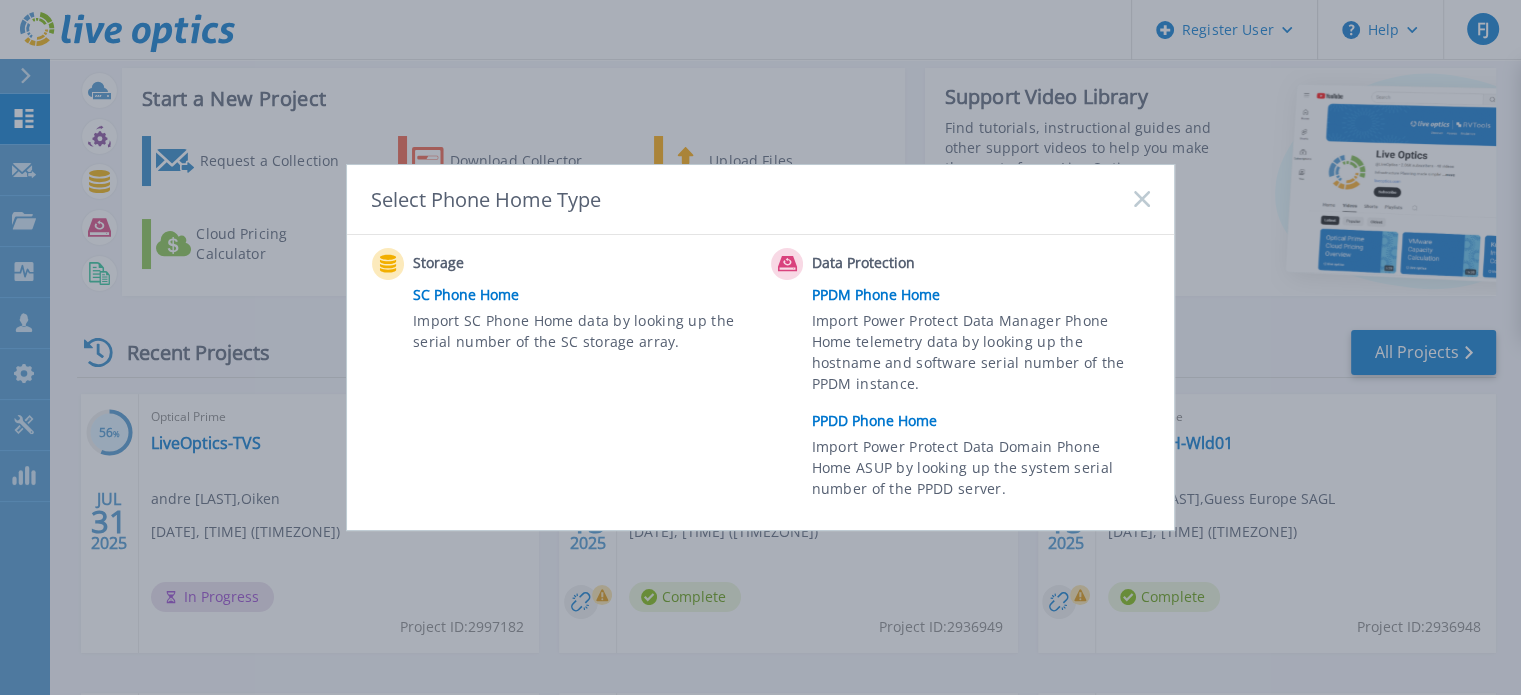 click on "Select Phone Home Type" at bounding box center [760, 200] 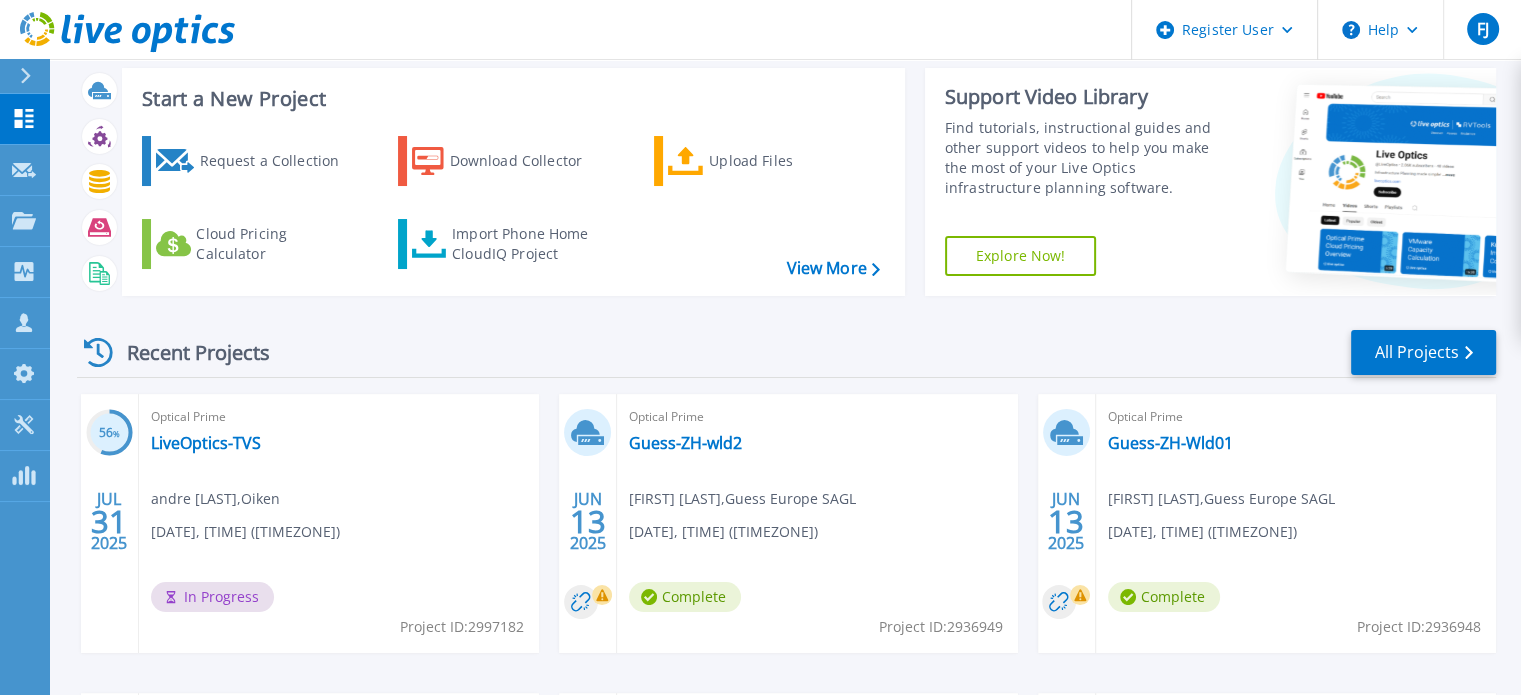 click on "[BRAND] [PRODUCT] andre [LAST], Oiken [DATE], [TIME] ([TIMEZONE]) In Progress Project ID: [NUMBER]" at bounding box center [339, 523] 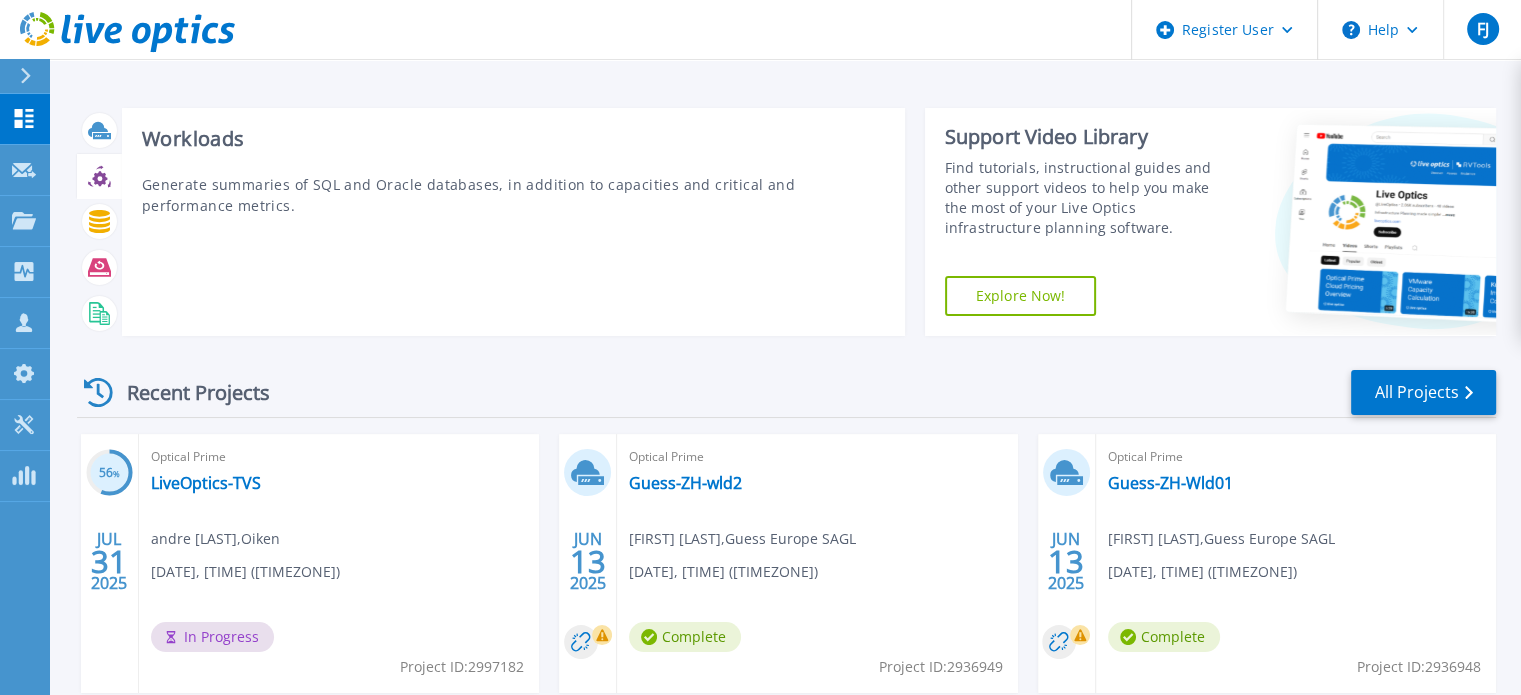 scroll, scrollTop: 0, scrollLeft: 0, axis: both 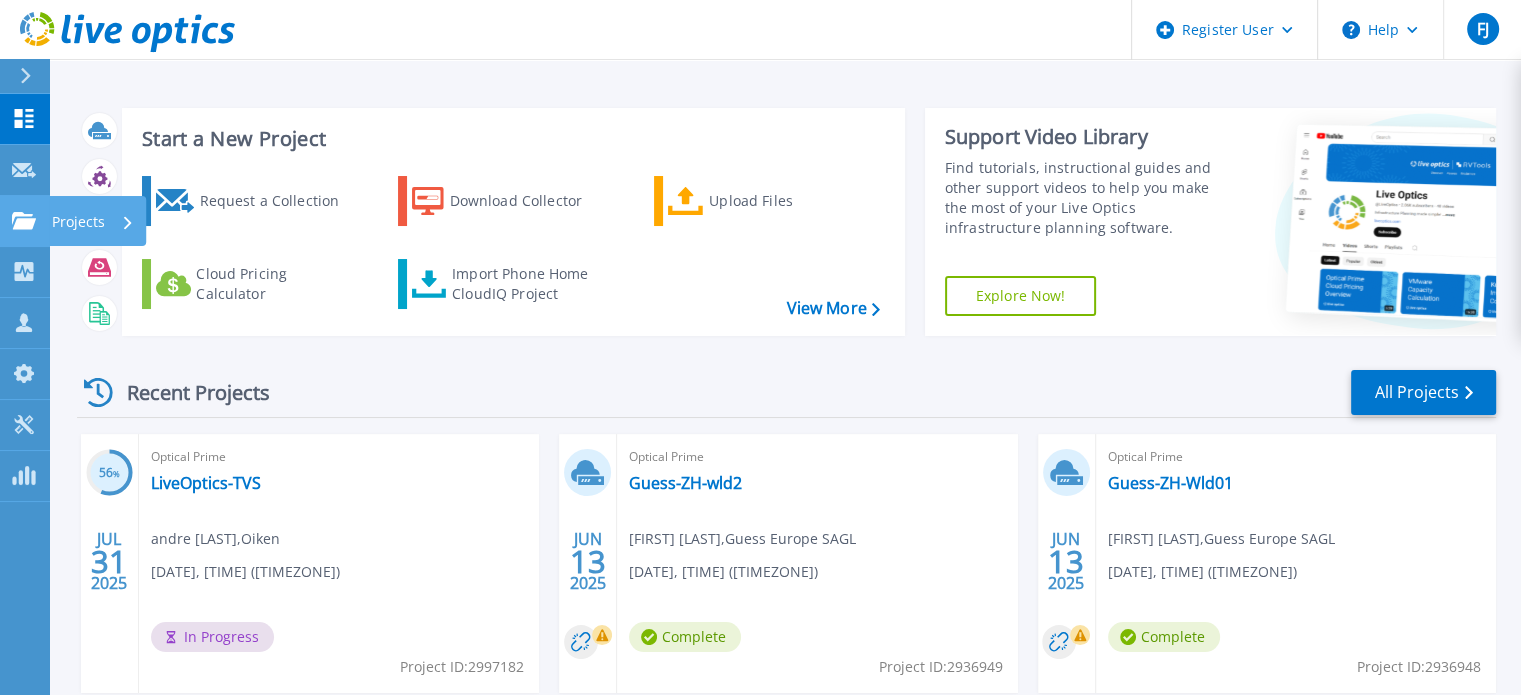 click on "Projects" at bounding box center [58, 221] 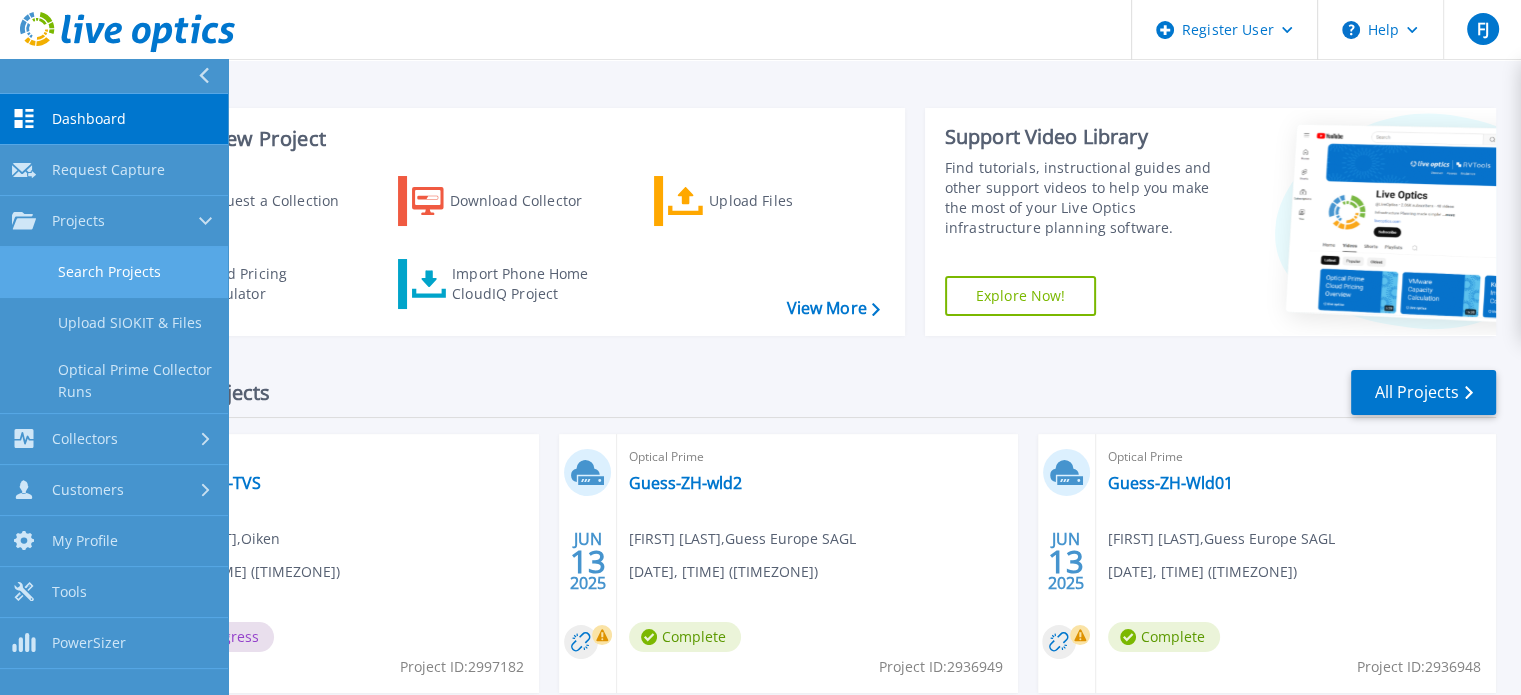 click on "Search Projects" at bounding box center [114, 272] 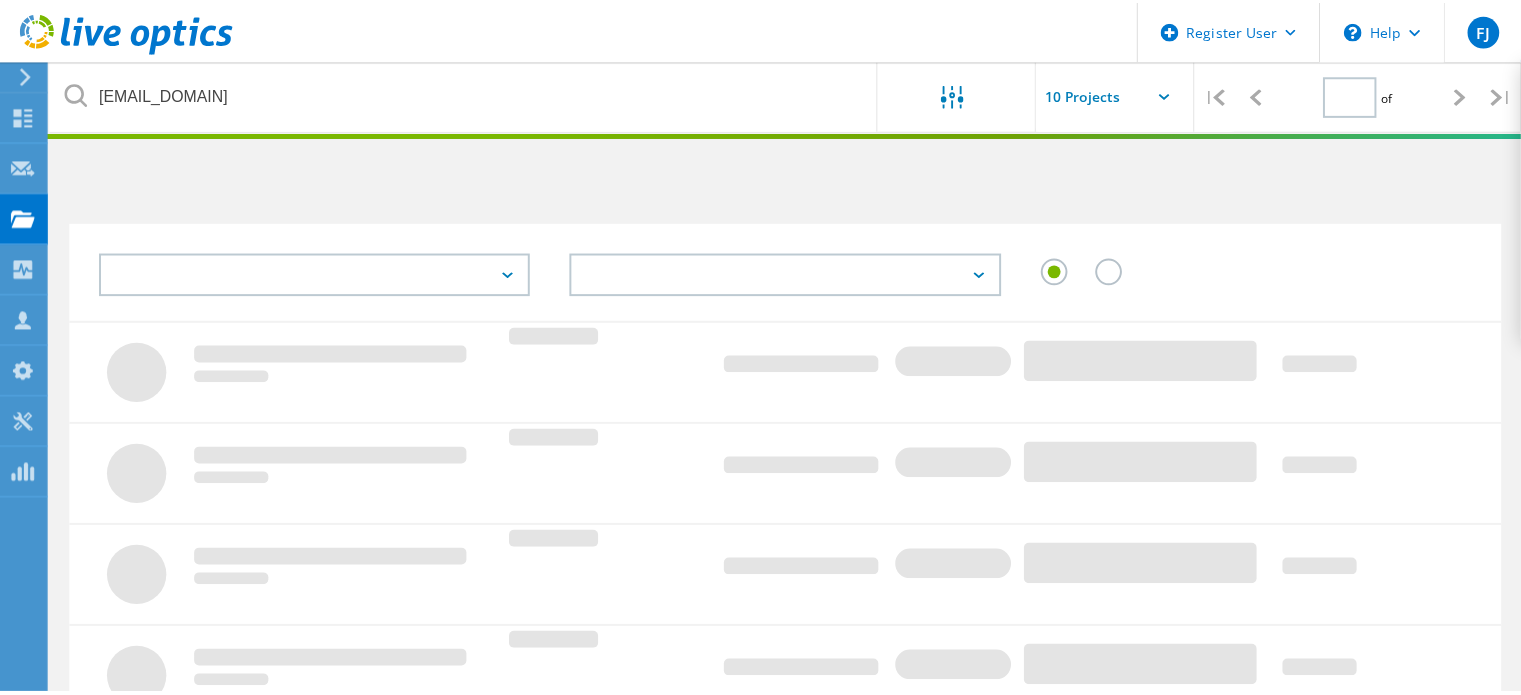 scroll, scrollTop: 0, scrollLeft: 0, axis: both 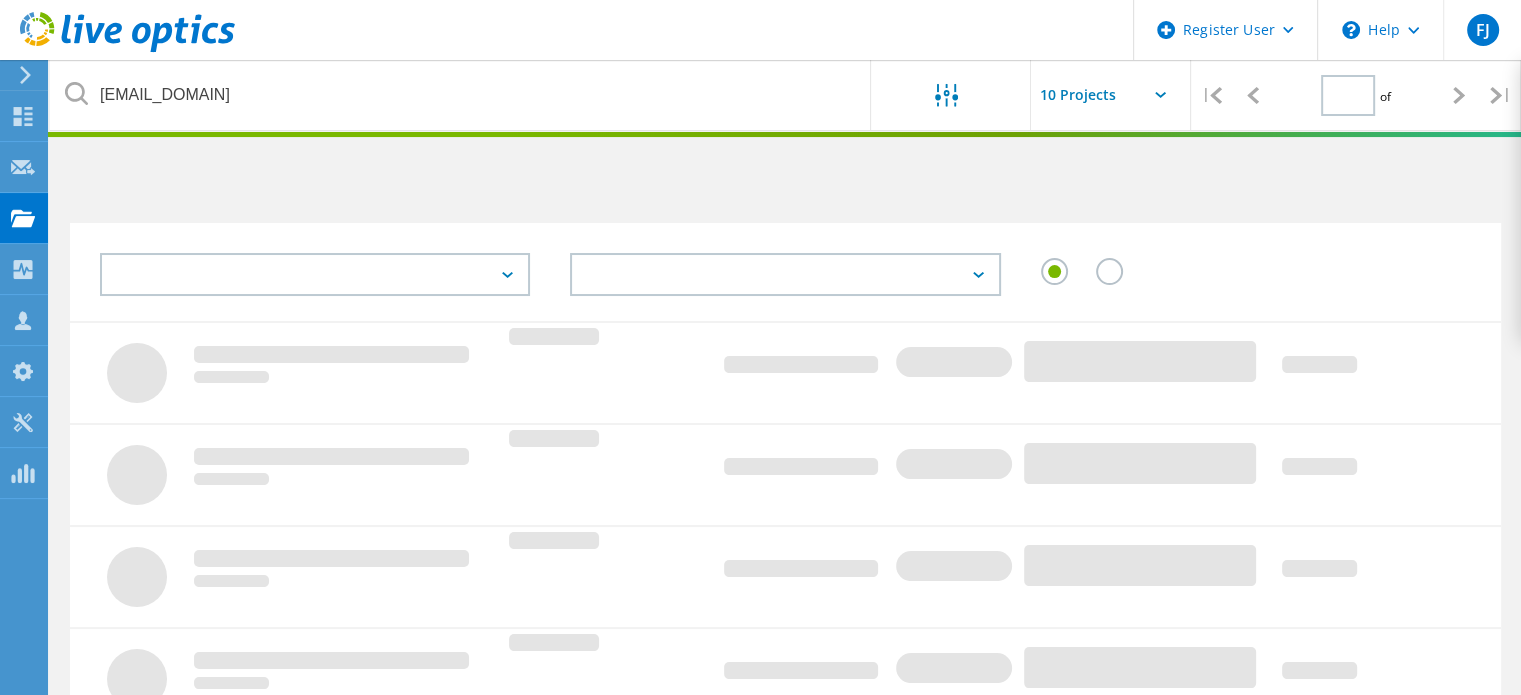 type on "1" 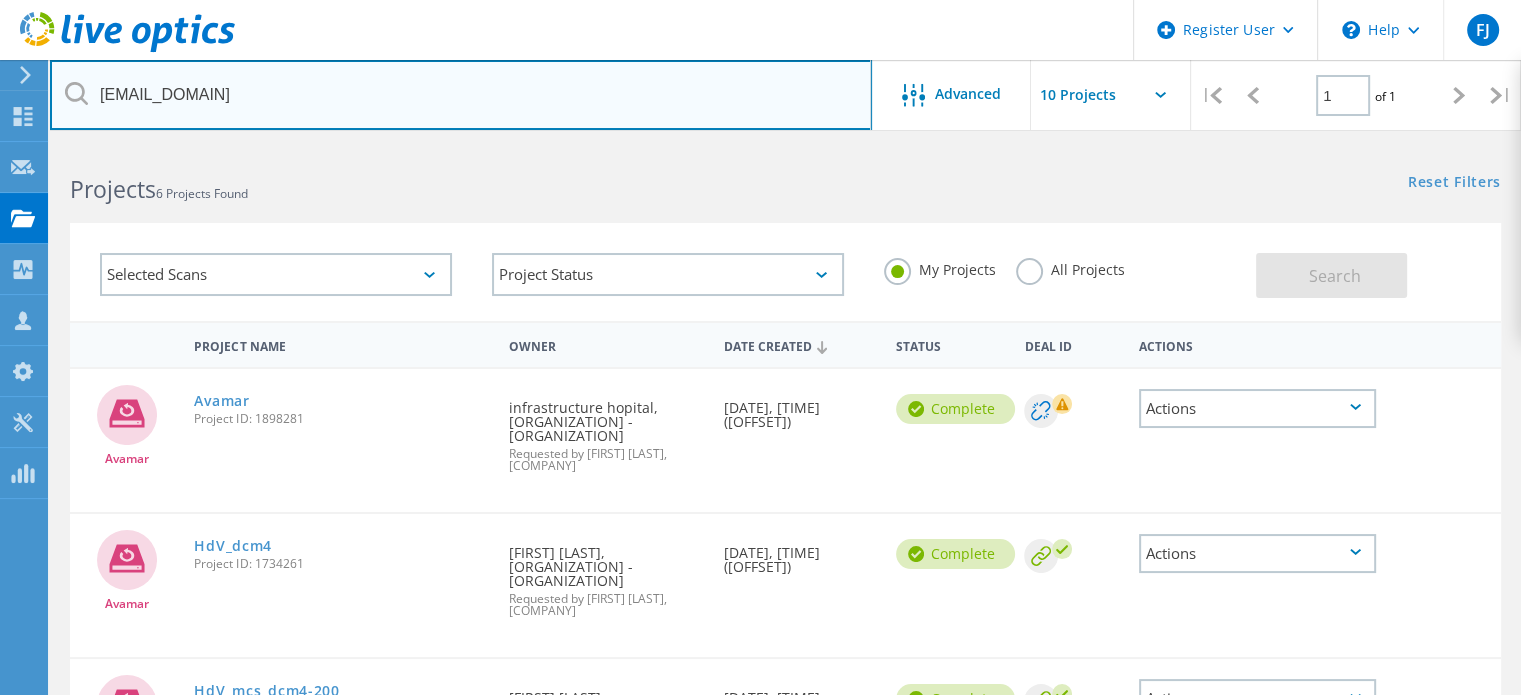click on "@hopitalvs.ch" at bounding box center [461, 95] 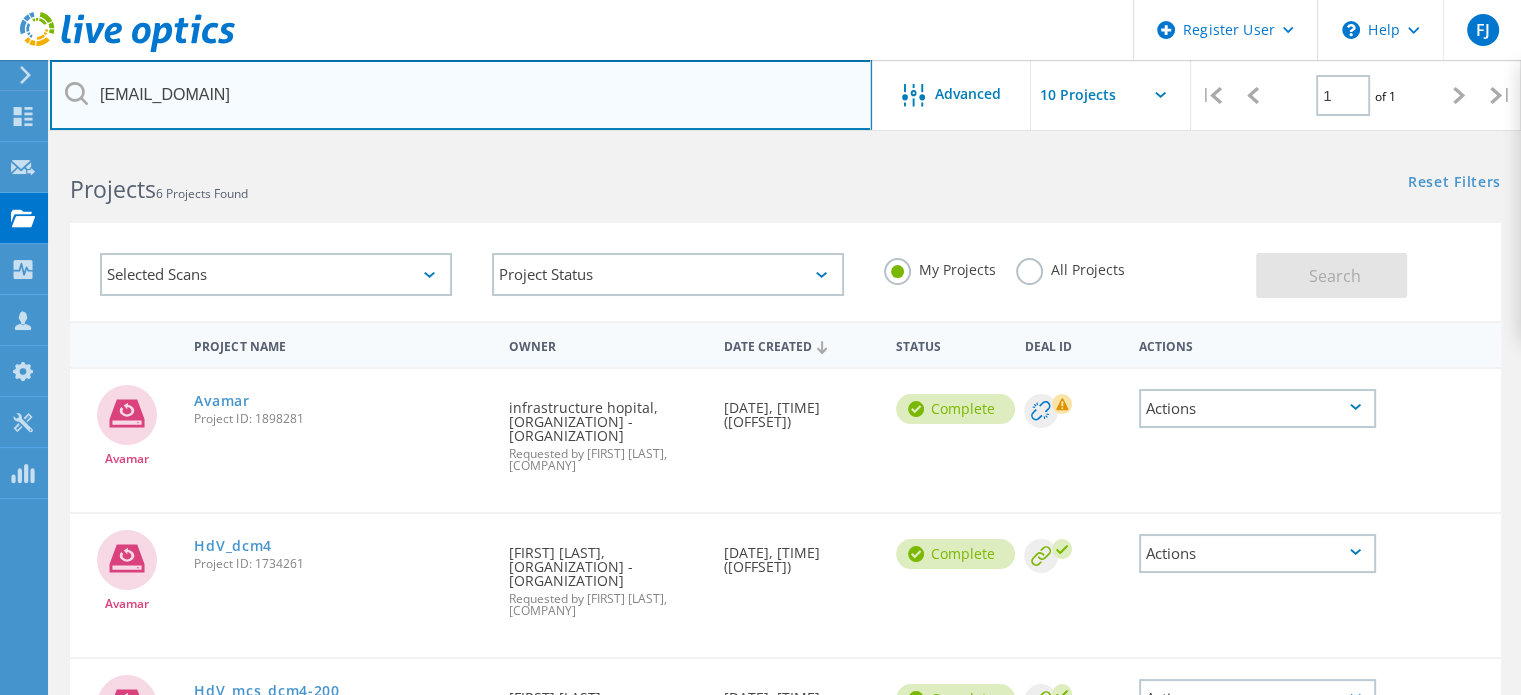 click on "@hopitalvs.ch" at bounding box center [461, 95] 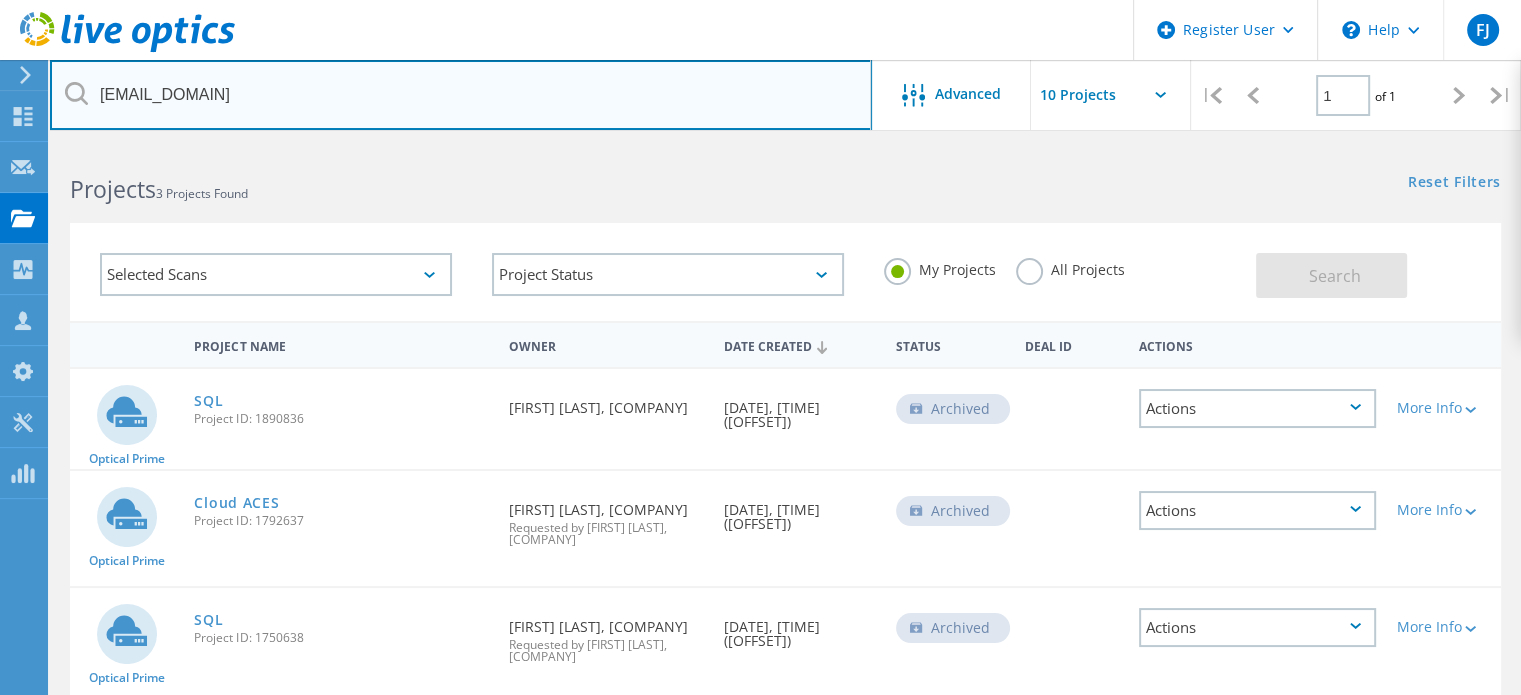 click on "@ciges.ch" at bounding box center [461, 95] 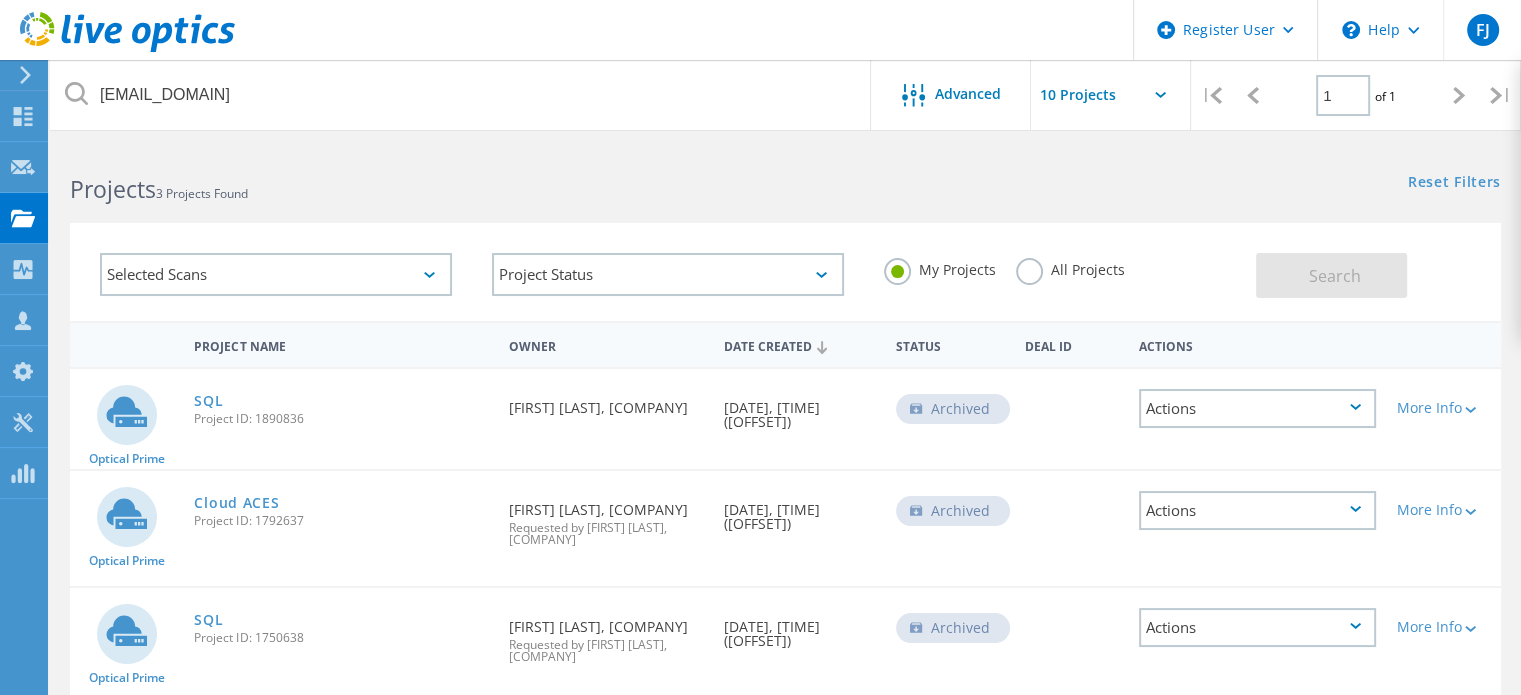 drag, startPoint x: 1025, startPoint y: 291, endPoint x: 1012, endPoint y: 283, distance: 15.264338 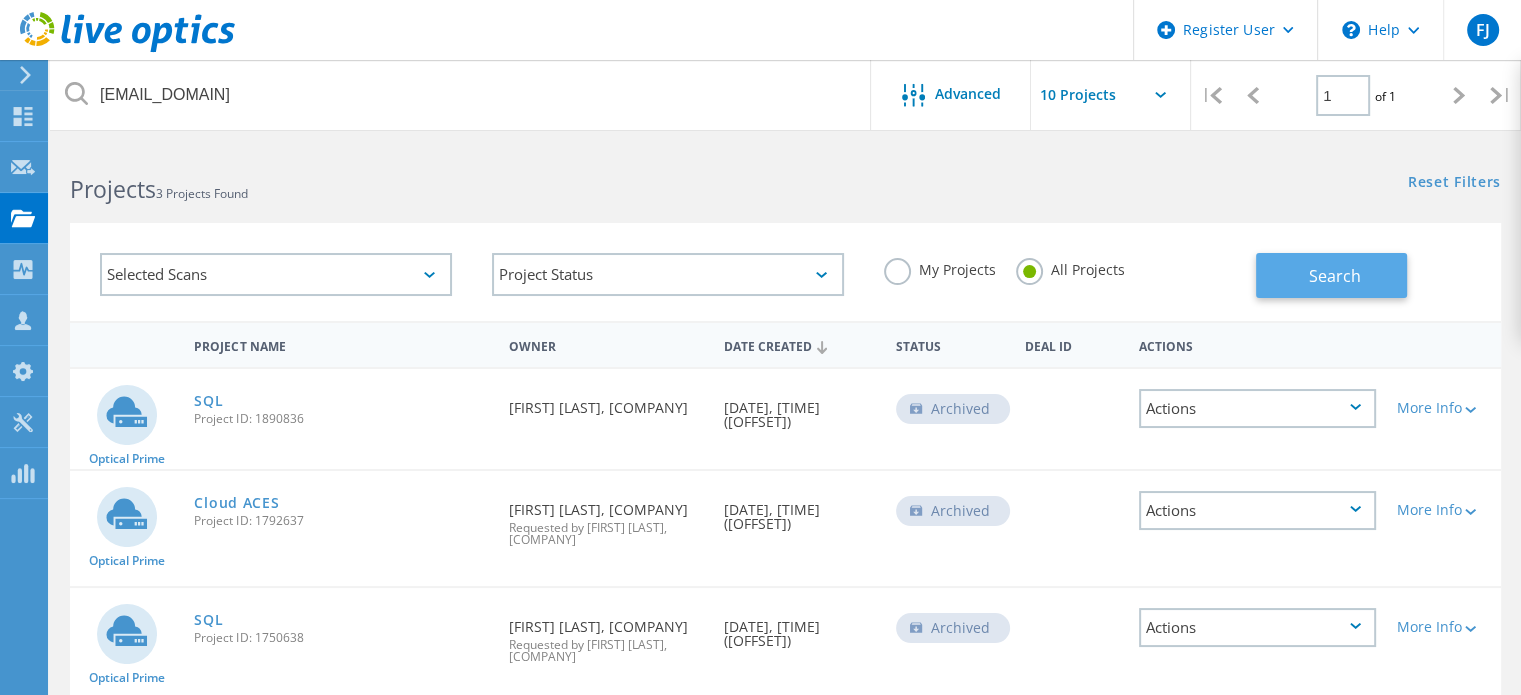 click on "Search" 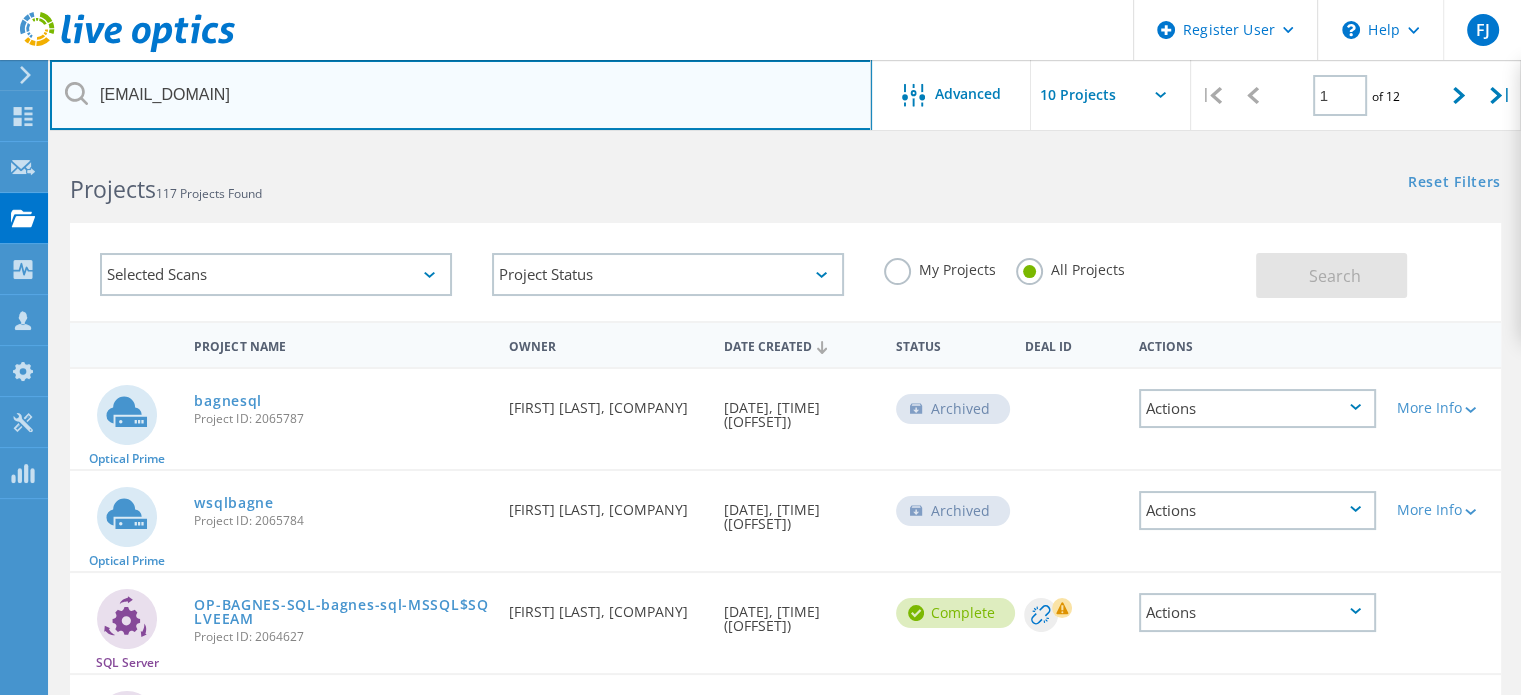 click on "@ciges.ch" at bounding box center [461, 95] 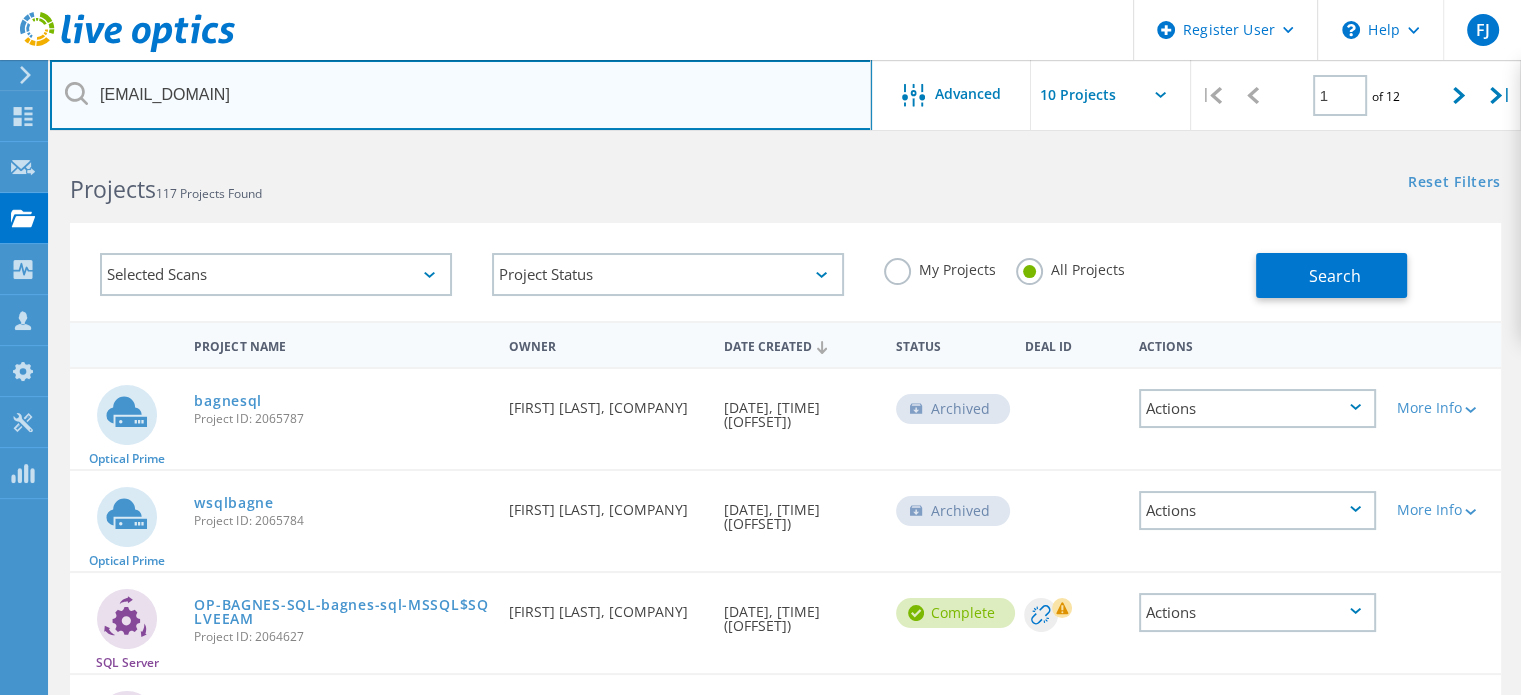 type on "@oiken.ch" 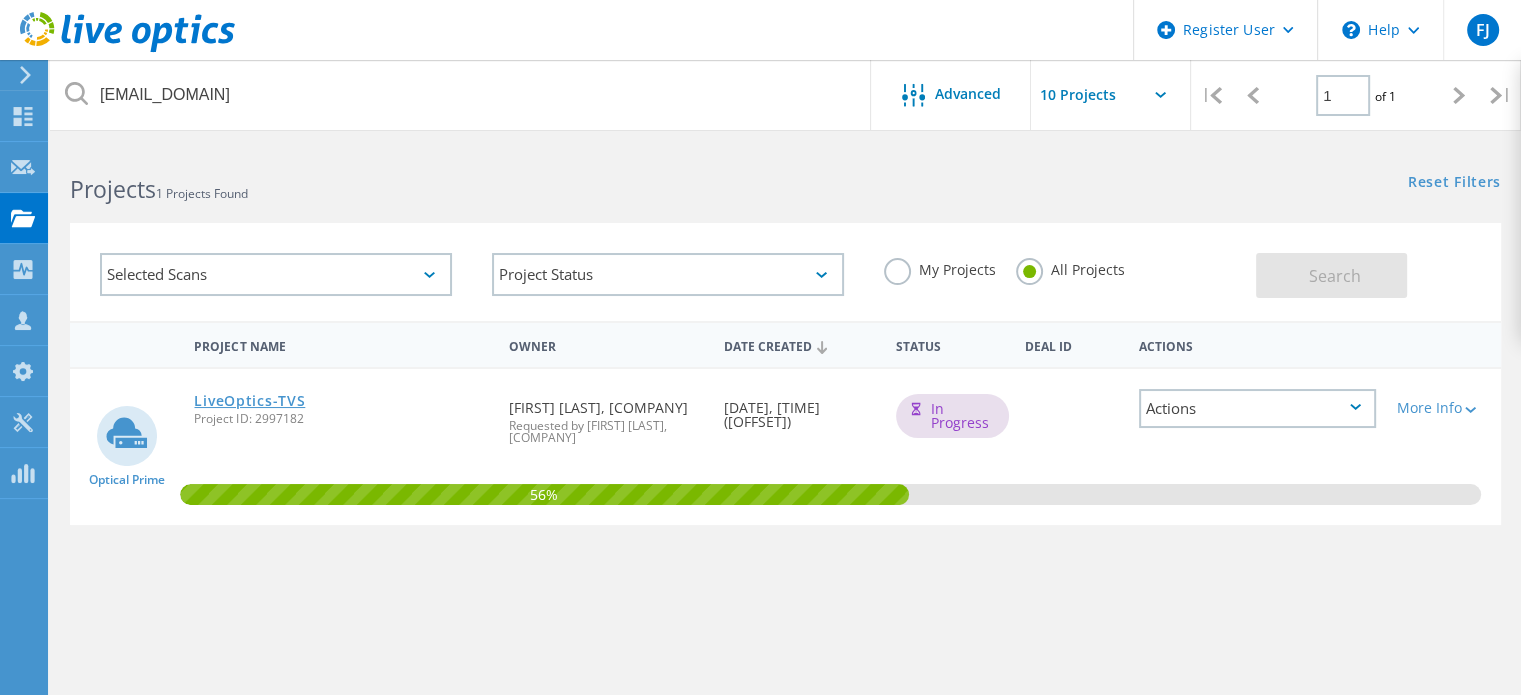click on "LiveOptics-TVS" 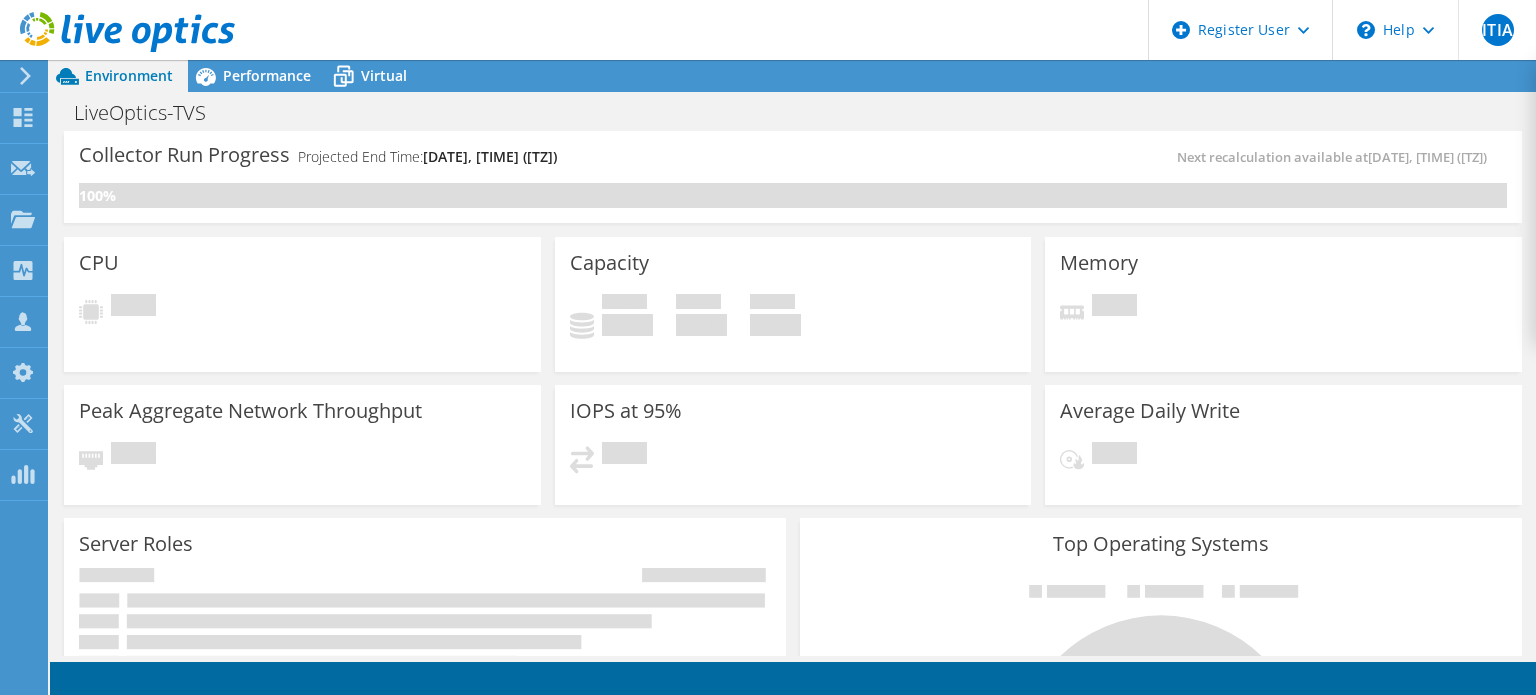 scroll, scrollTop: 0, scrollLeft: 0, axis: both 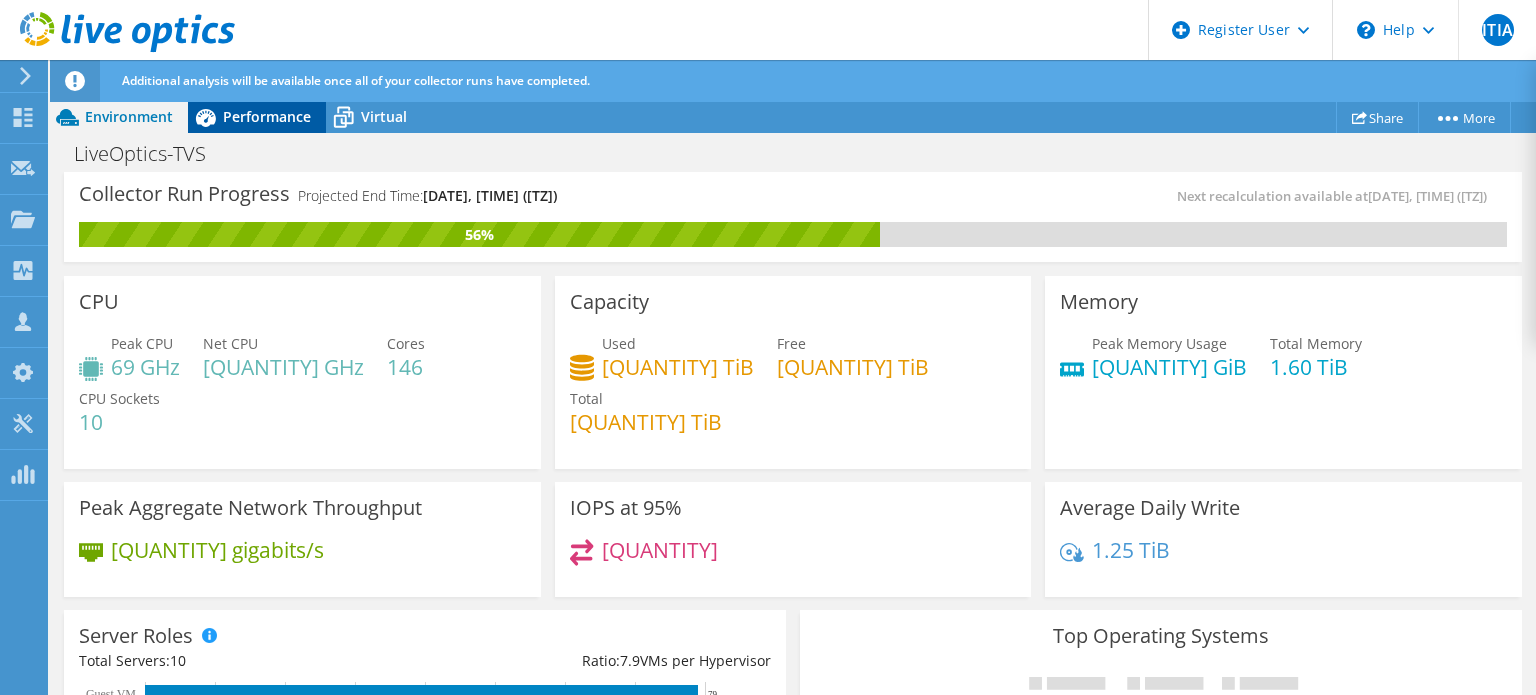 click on "Performance" at bounding box center [267, 116] 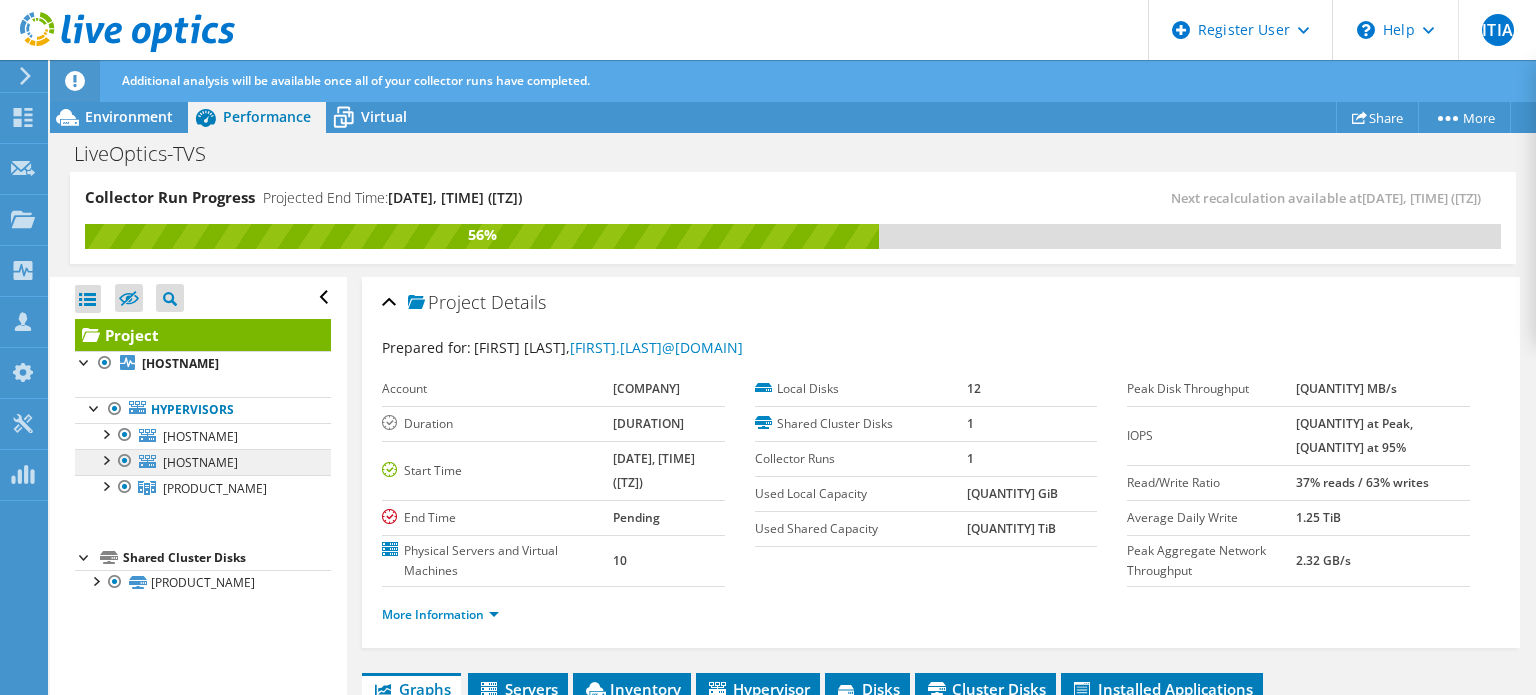scroll, scrollTop: 10, scrollLeft: 0, axis: vertical 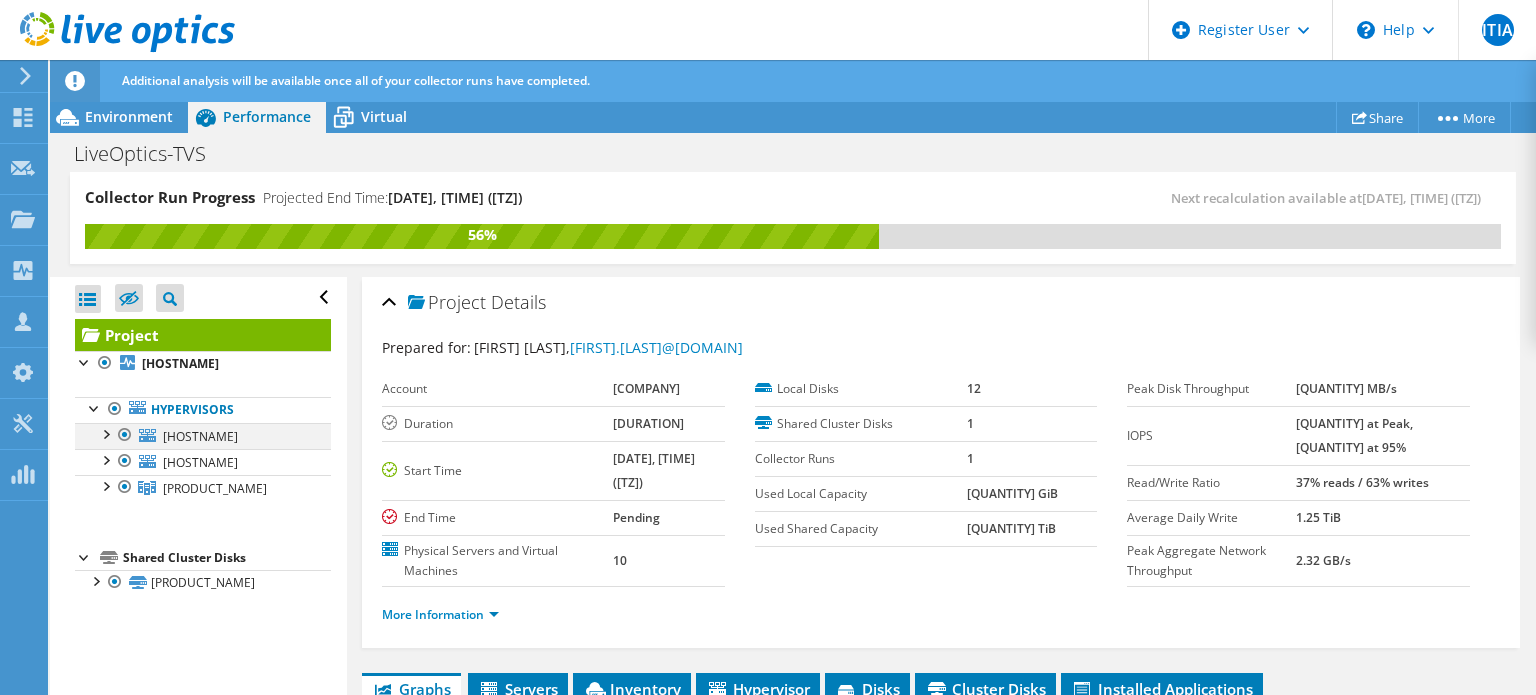 click at bounding box center (105, 433) 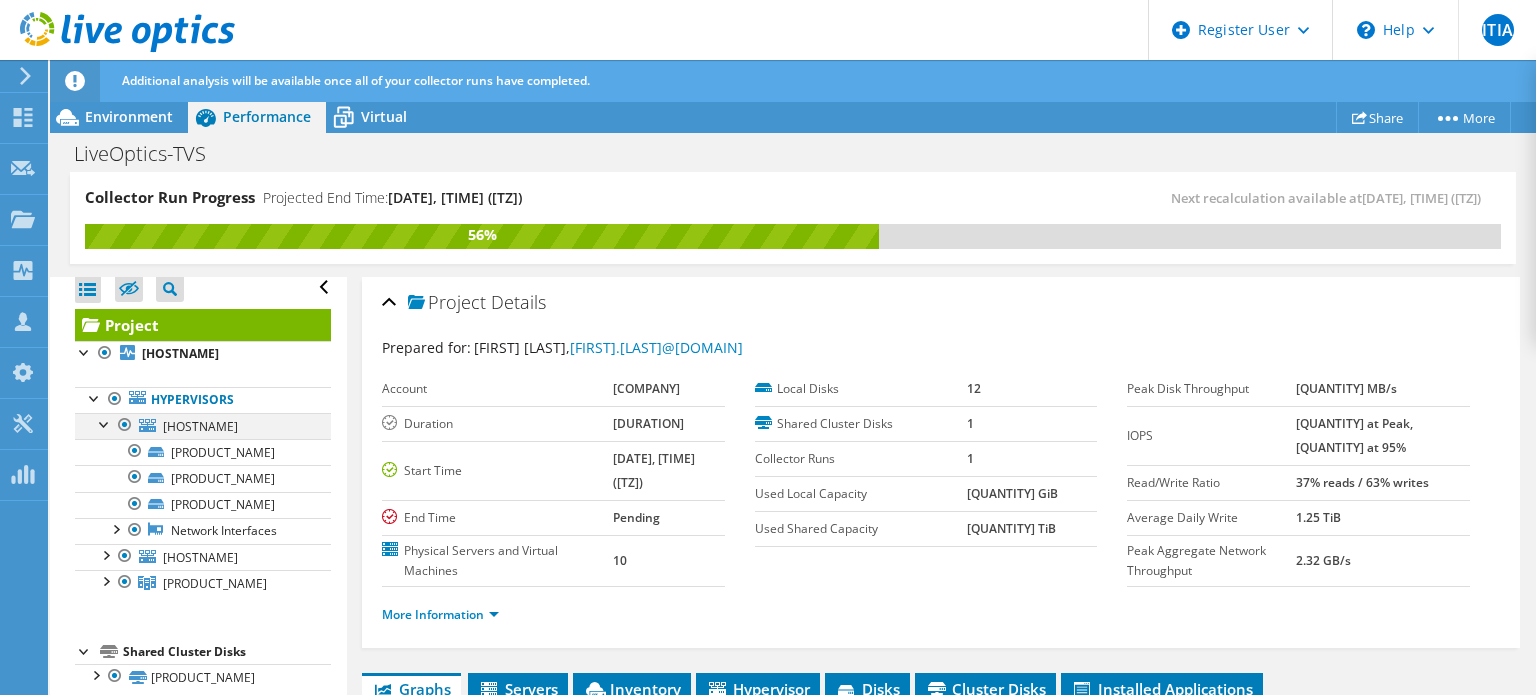click at bounding box center [105, 423] 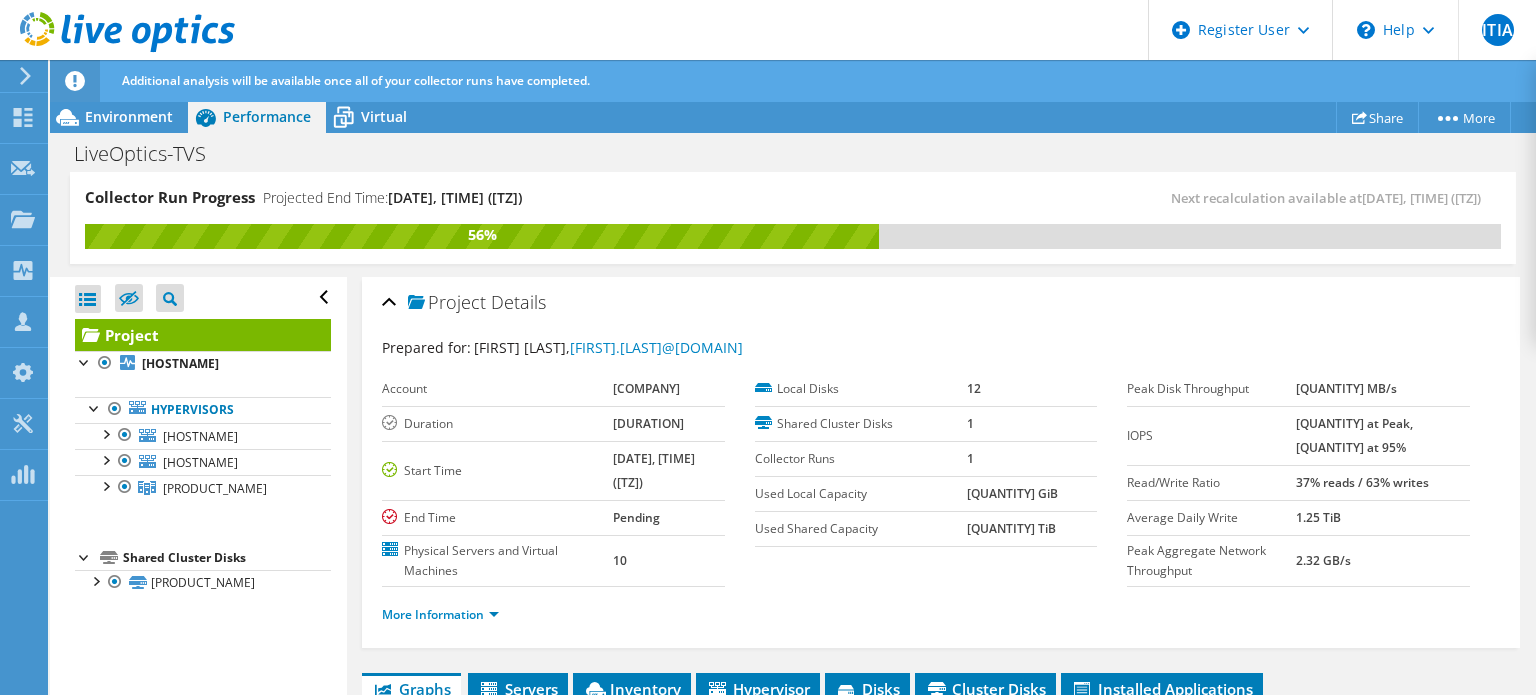 scroll, scrollTop: 108, scrollLeft: 0, axis: vertical 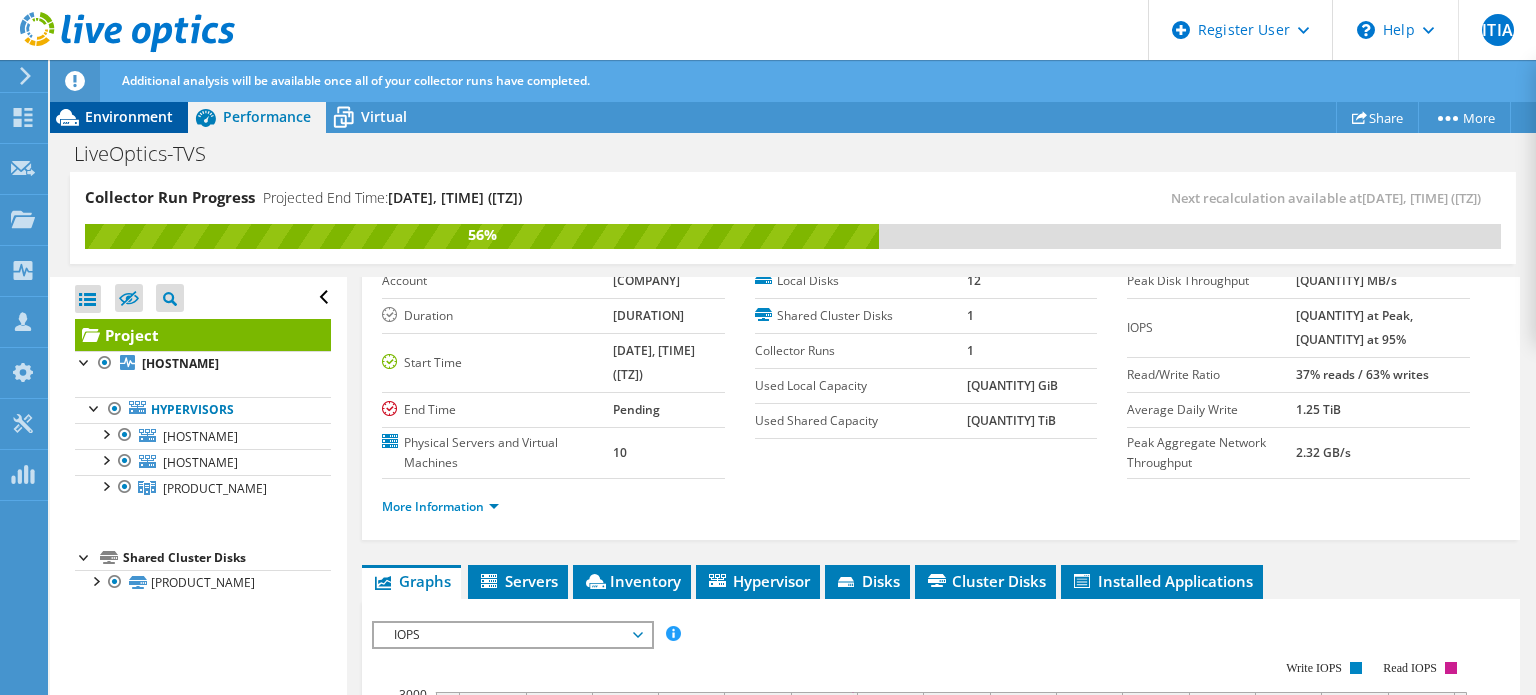 click on "Environment" at bounding box center (129, 116) 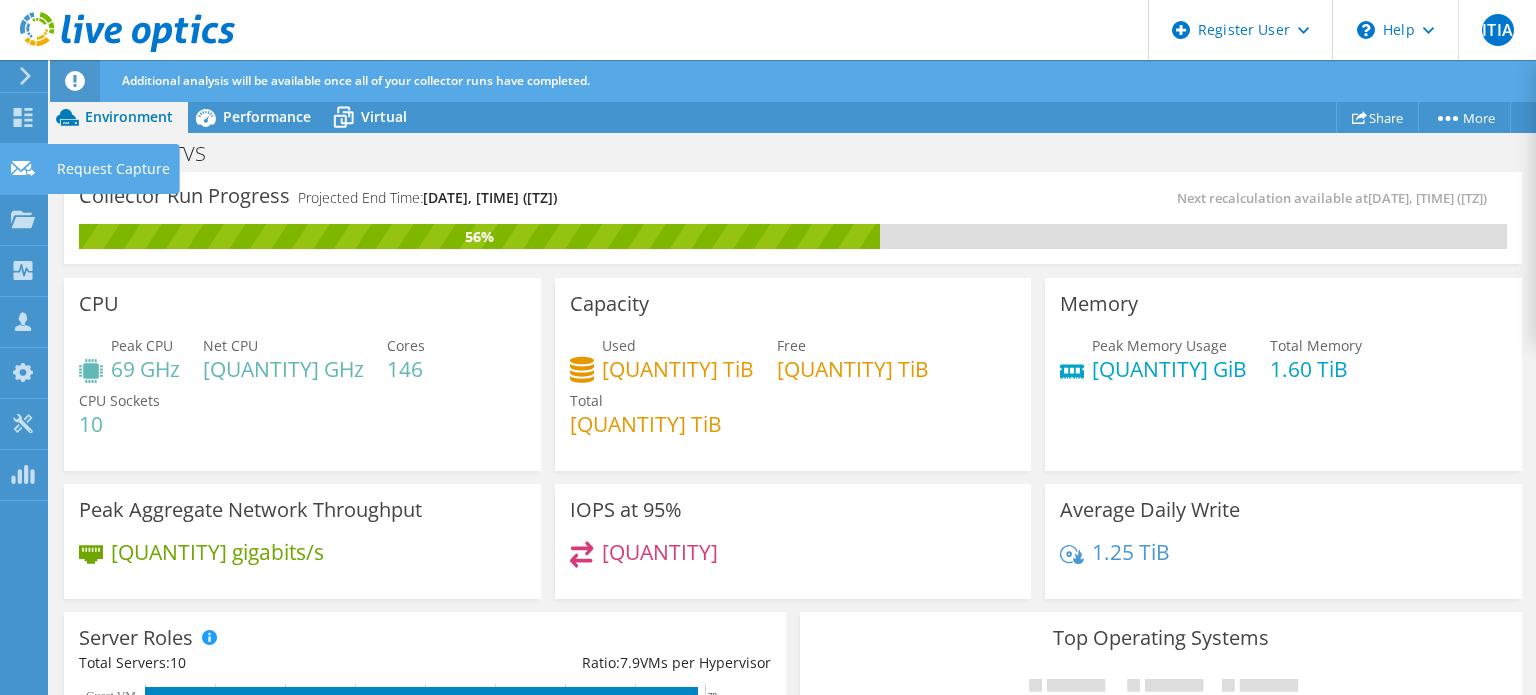 click at bounding box center (23, 171) 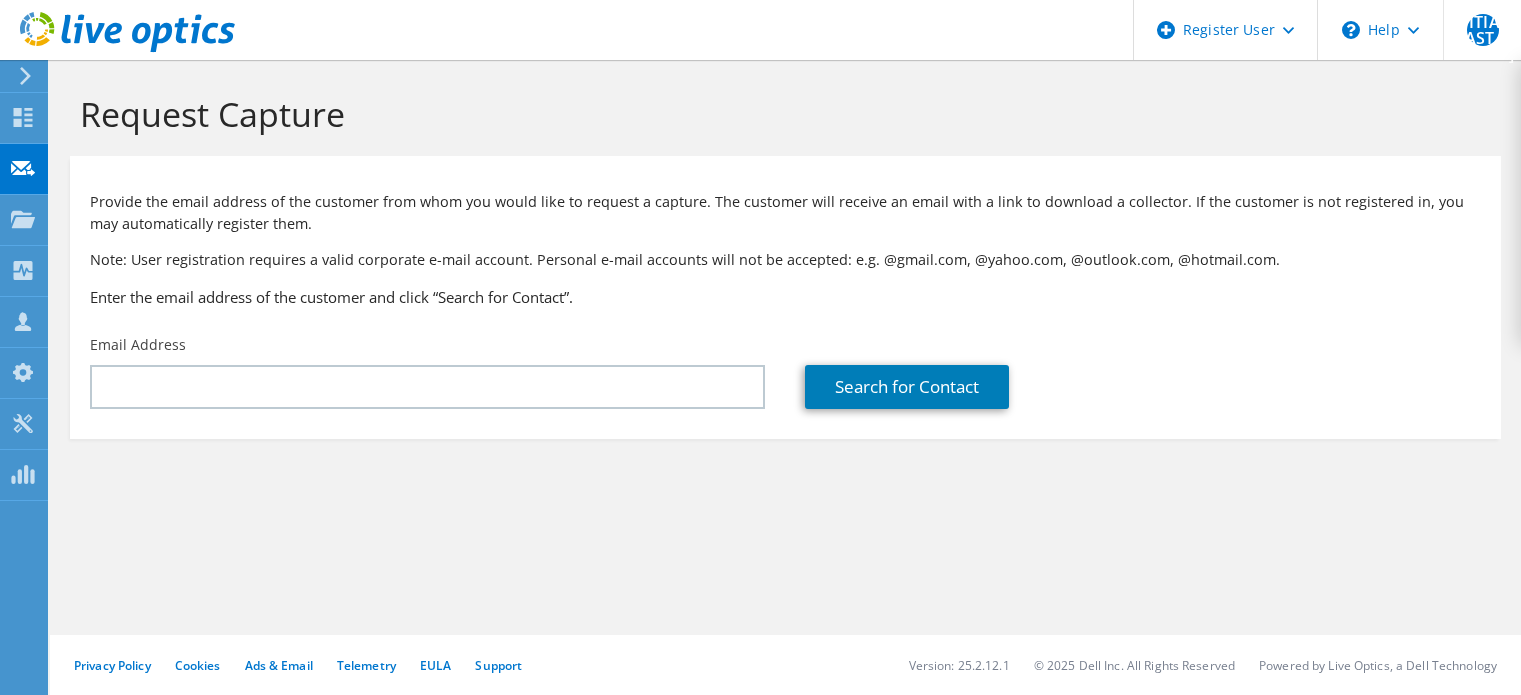 scroll, scrollTop: 0, scrollLeft: 0, axis: both 